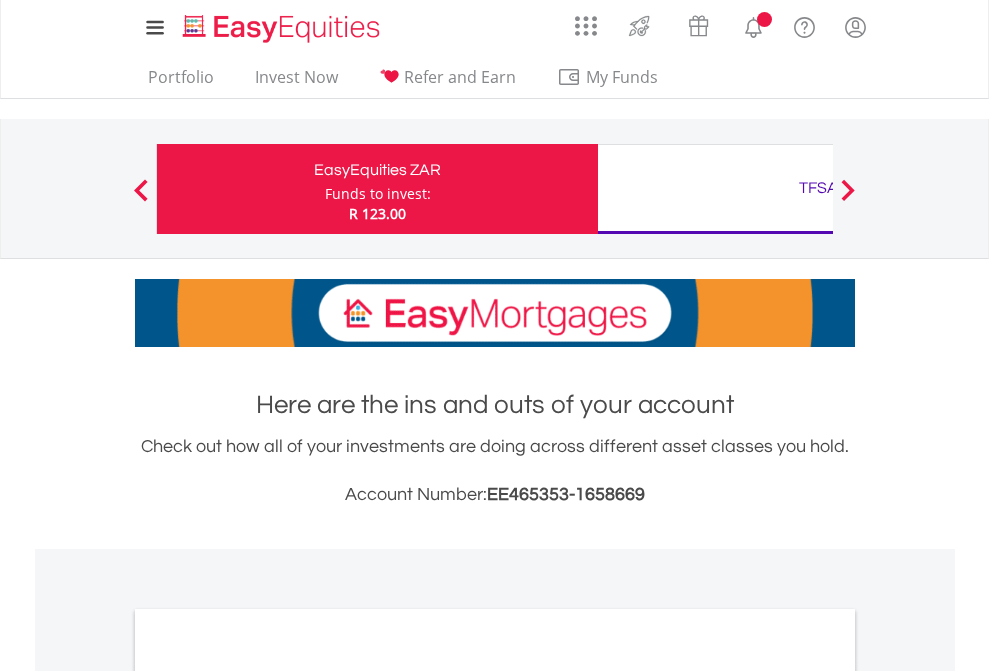 scroll, scrollTop: 0, scrollLeft: 0, axis: both 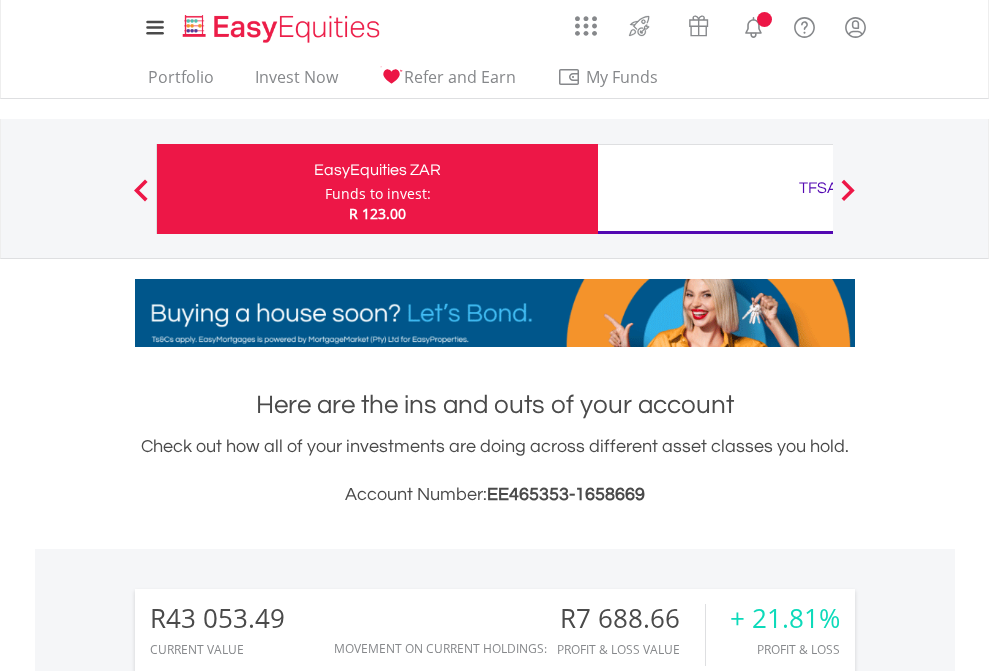 click on "Funds to invest:" at bounding box center [378, 194] 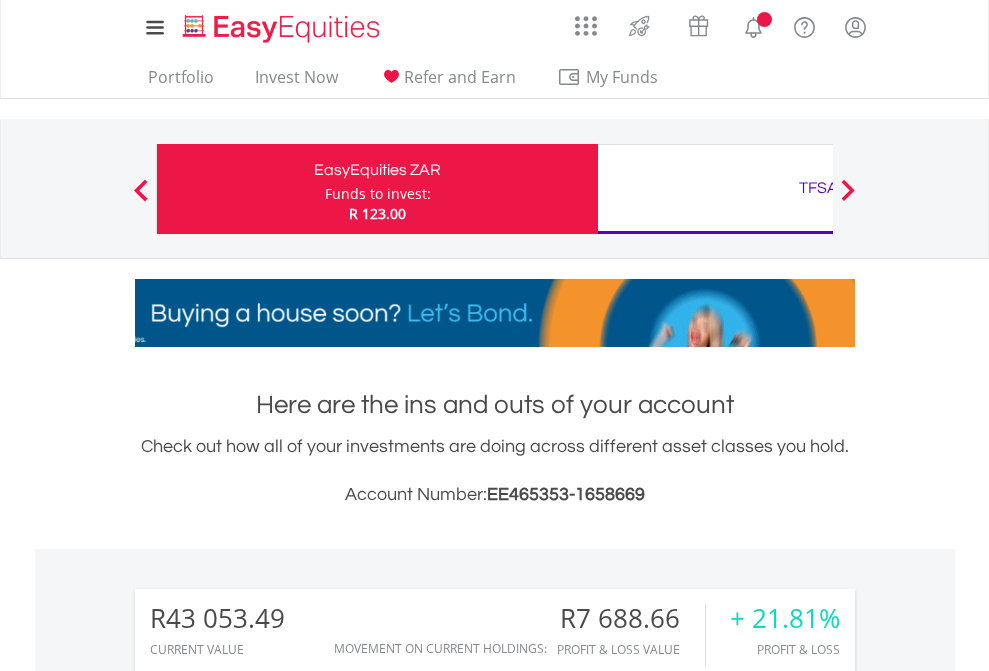 scroll, scrollTop: 999808, scrollLeft: 999687, axis: both 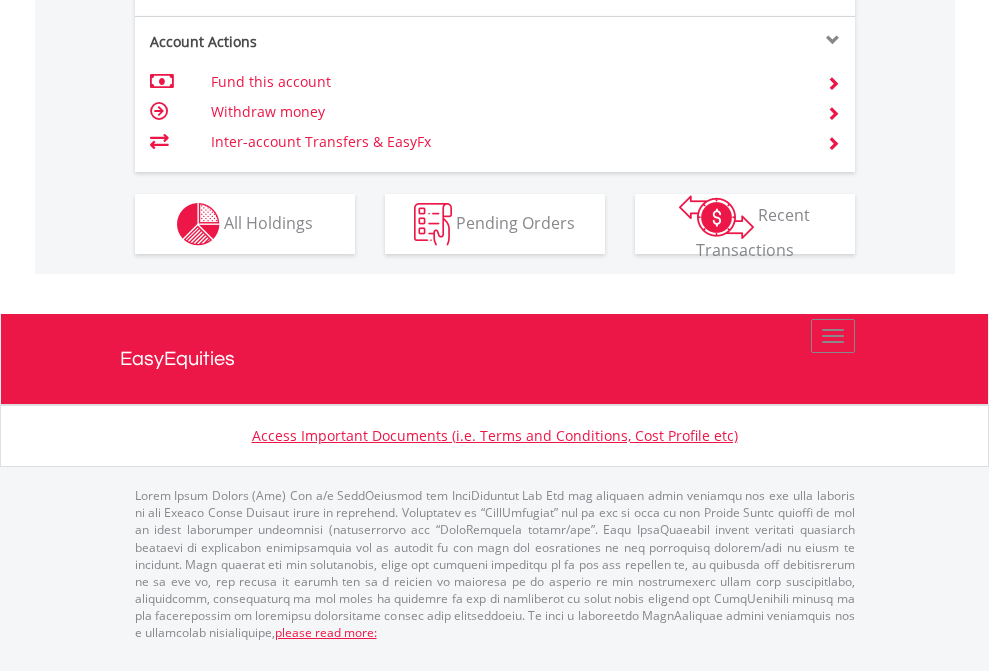 click on "Investment types" at bounding box center [706, -337] 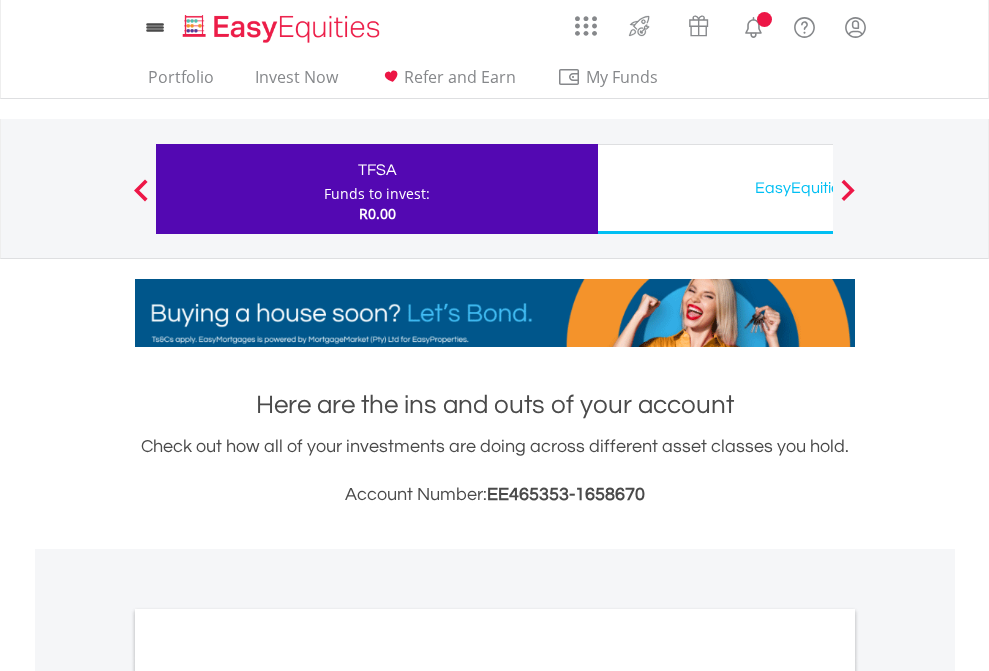 scroll, scrollTop: 0, scrollLeft: 0, axis: both 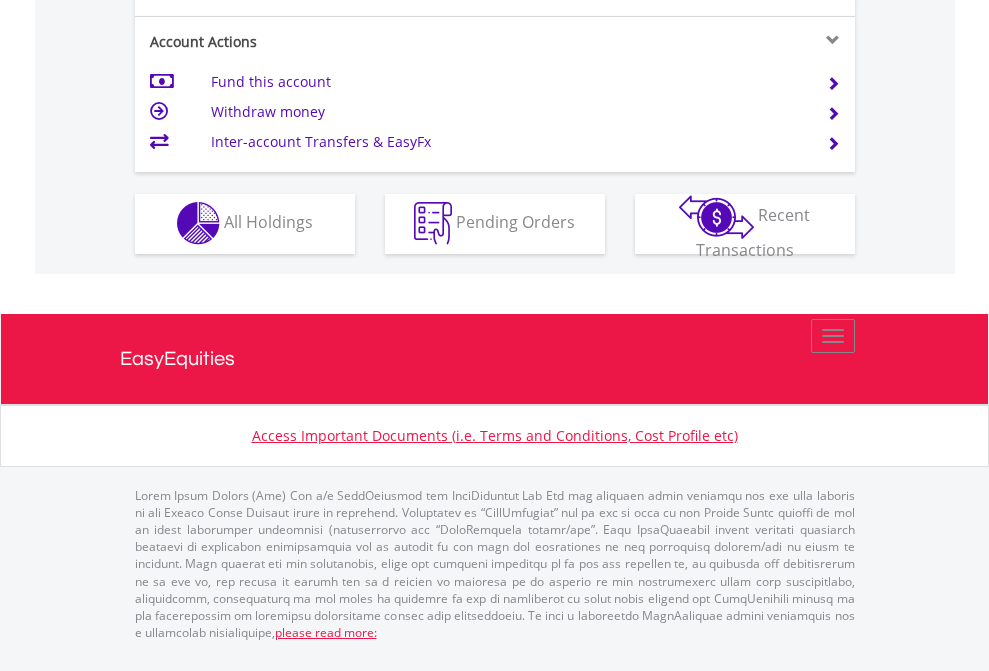 click on "Investment types" at bounding box center (706, -353) 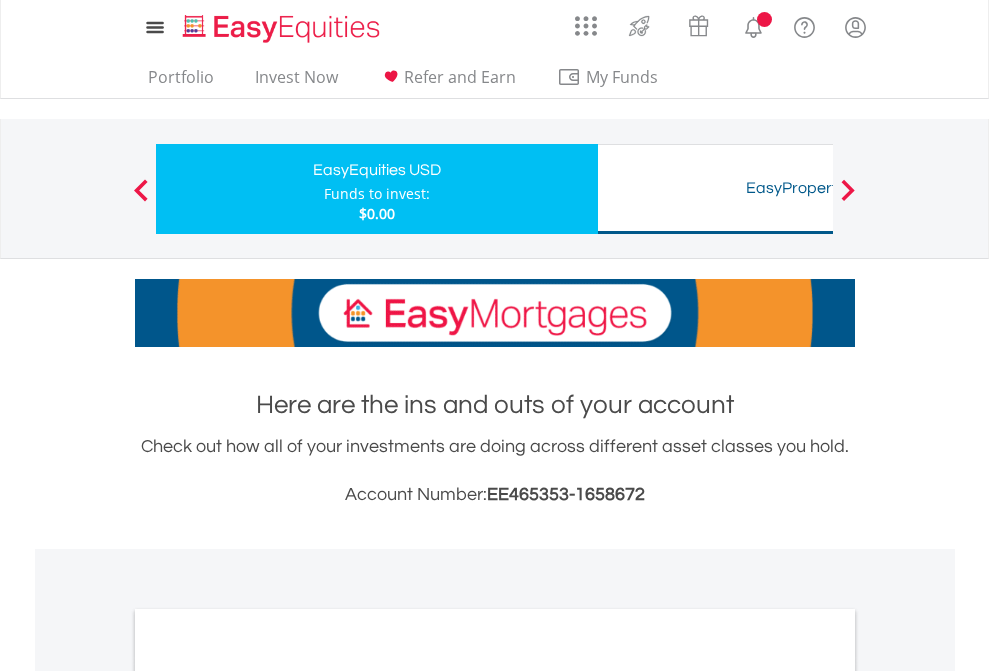 scroll, scrollTop: 0, scrollLeft: 0, axis: both 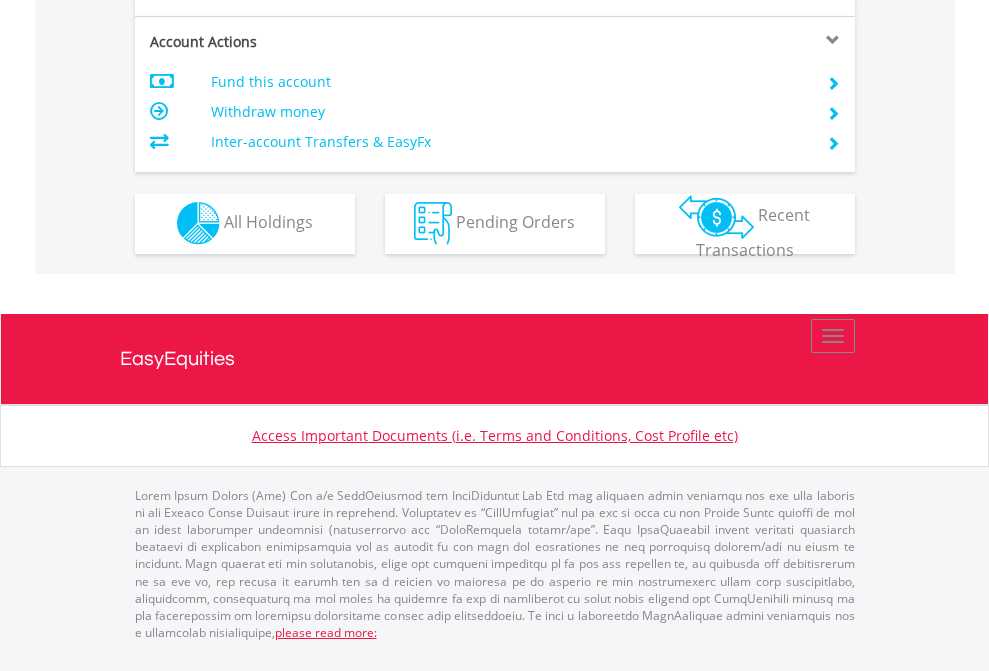click on "Investment types" at bounding box center [706, -353] 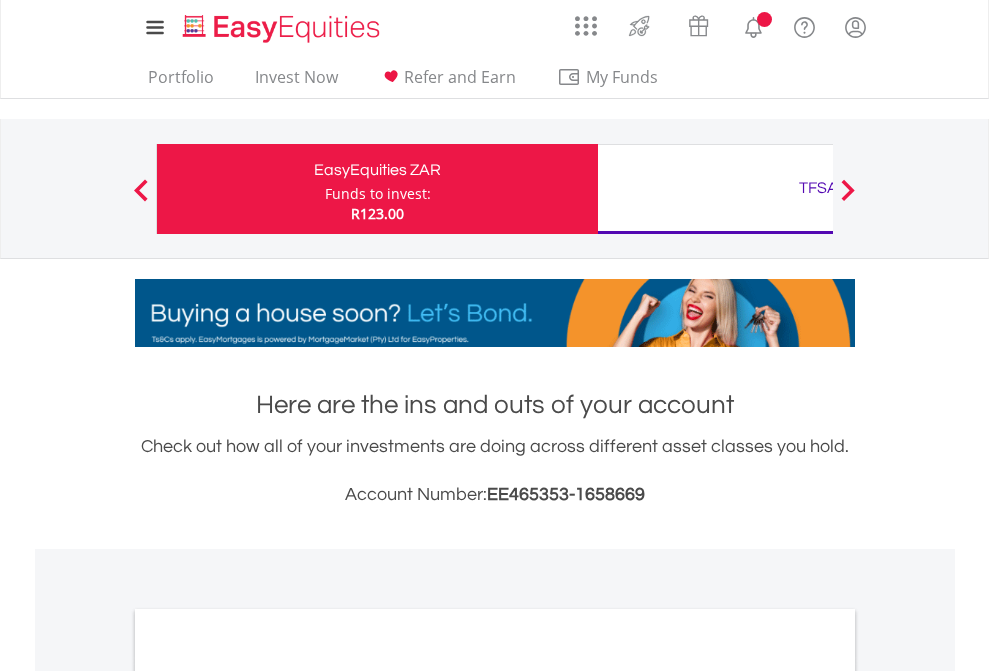click on "All Holdings" at bounding box center (268, 1096) 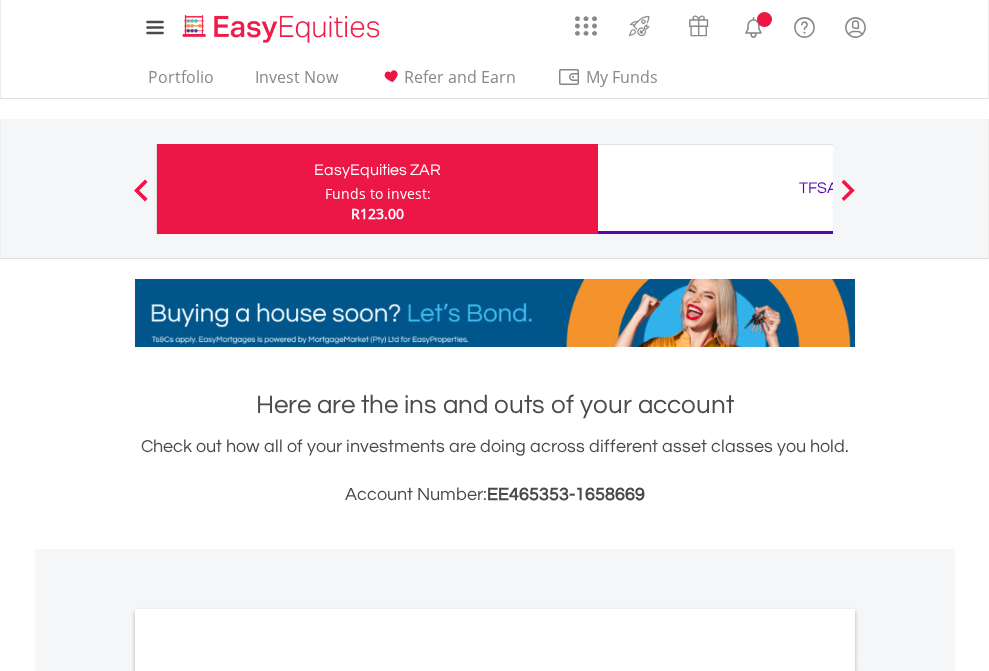 scroll, scrollTop: 1202, scrollLeft: 0, axis: vertical 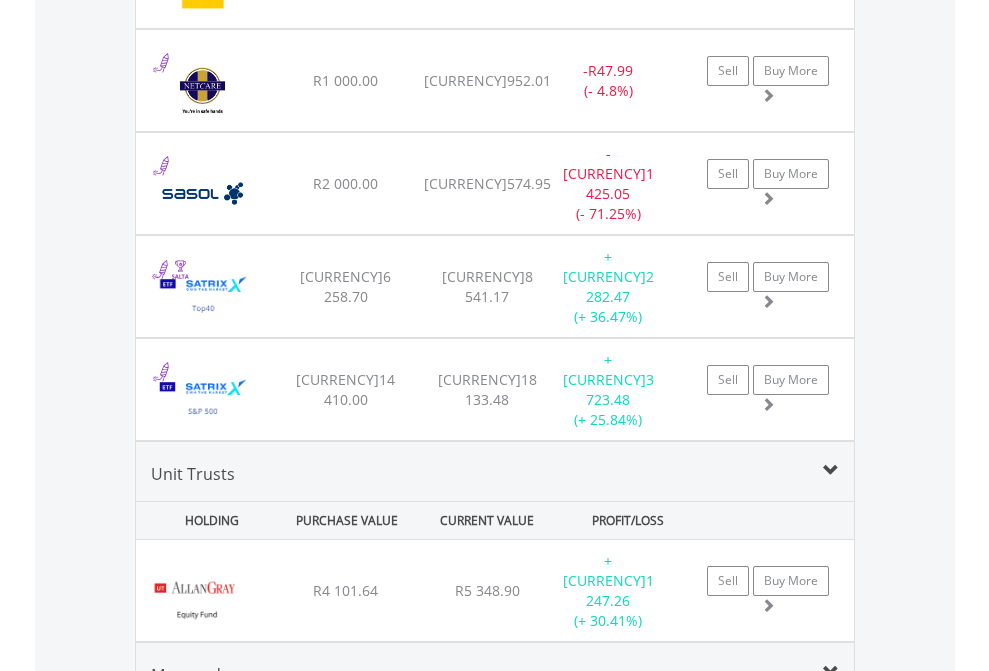 click on "TFSA" at bounding box center (818, -2196) 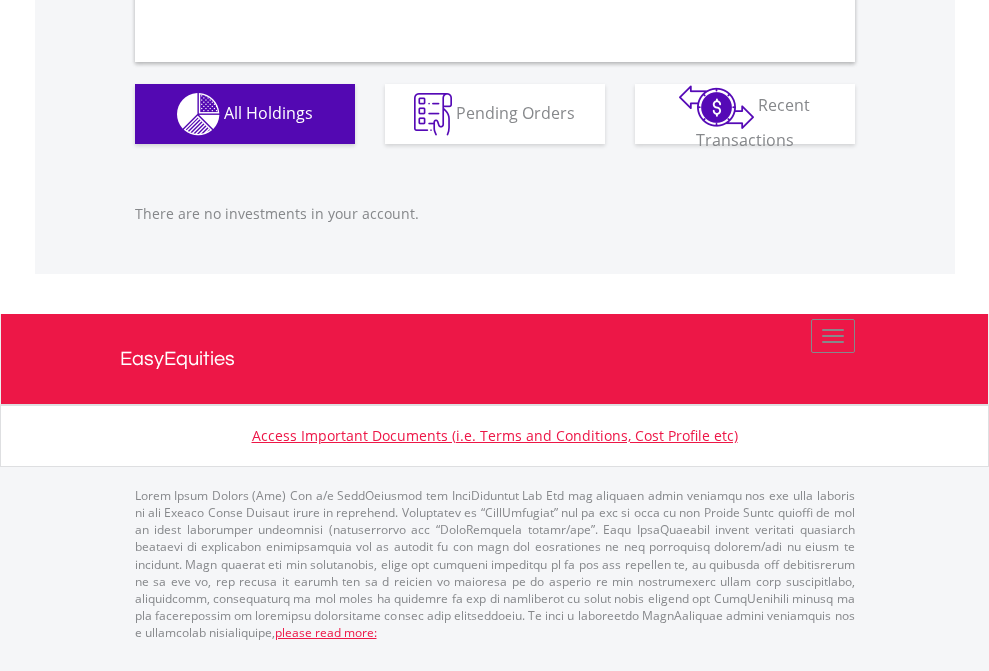 scroll, scrollTop: 1980, scrollLeft: 0, axis: vertical 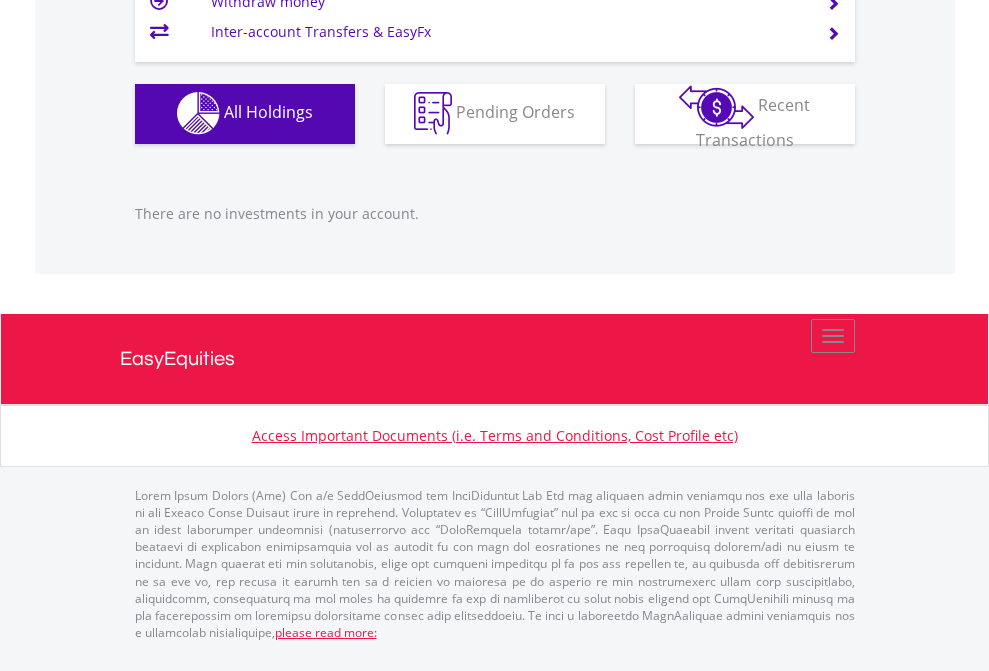 click on "EasyEquities USD" at bounding box center (818, -1142) 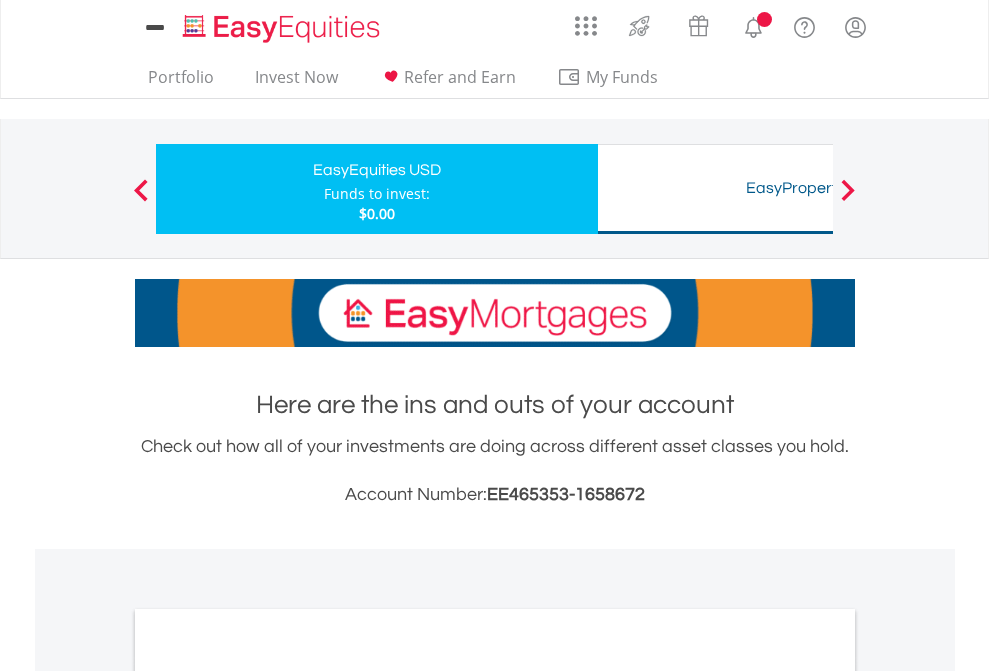 scroll, scrollTop: 1202, scrollLeft: 0, axis: vertical 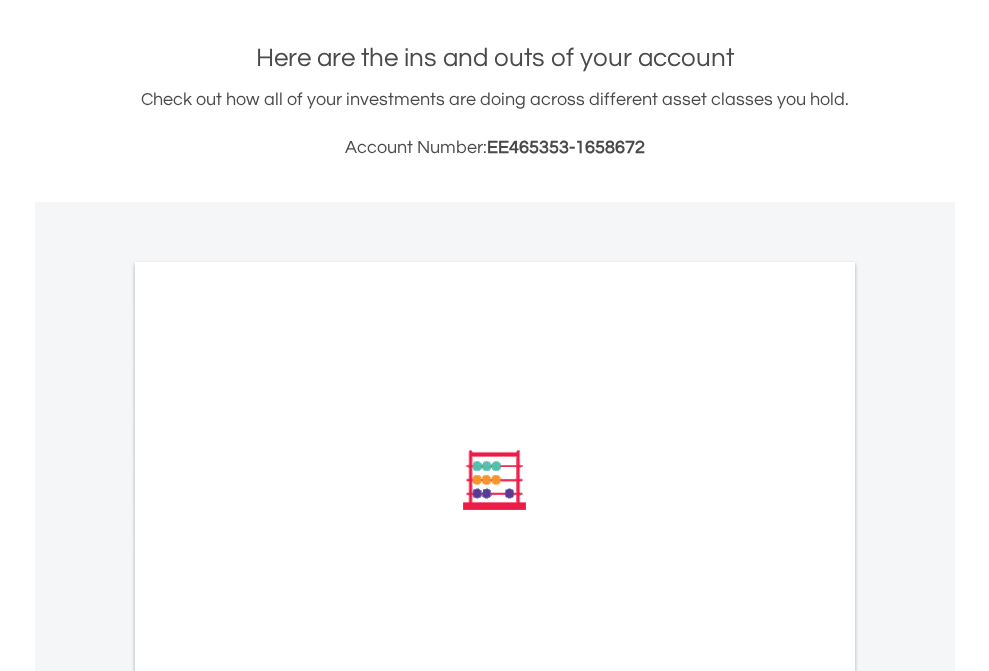 click on "All Holdings" at bounding box center [268, 749] 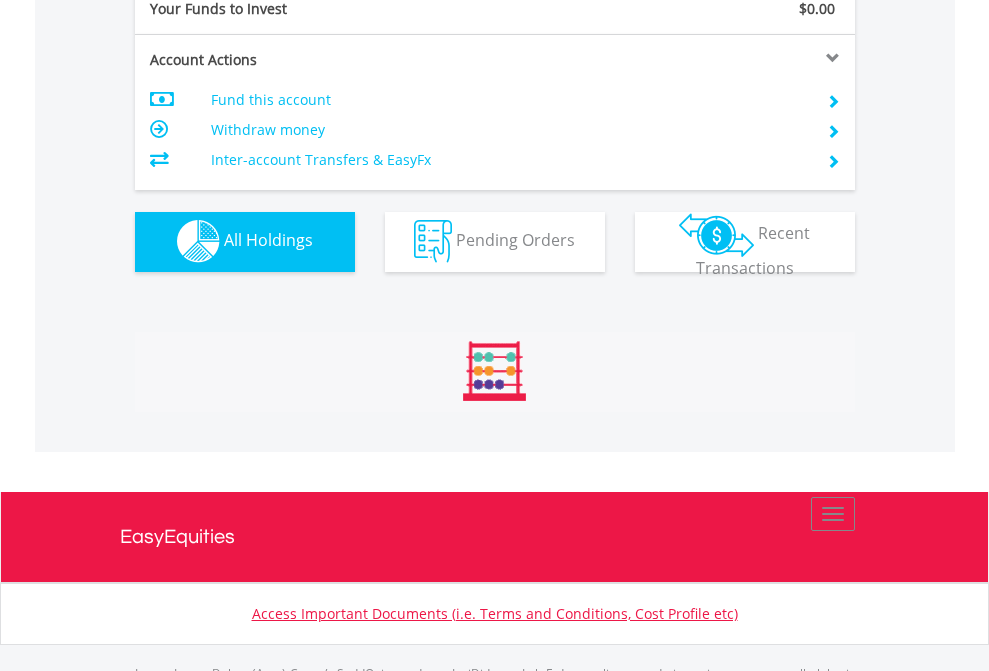 scroll, scrollTop: 999808, scrollLeft: 999687, axis: both 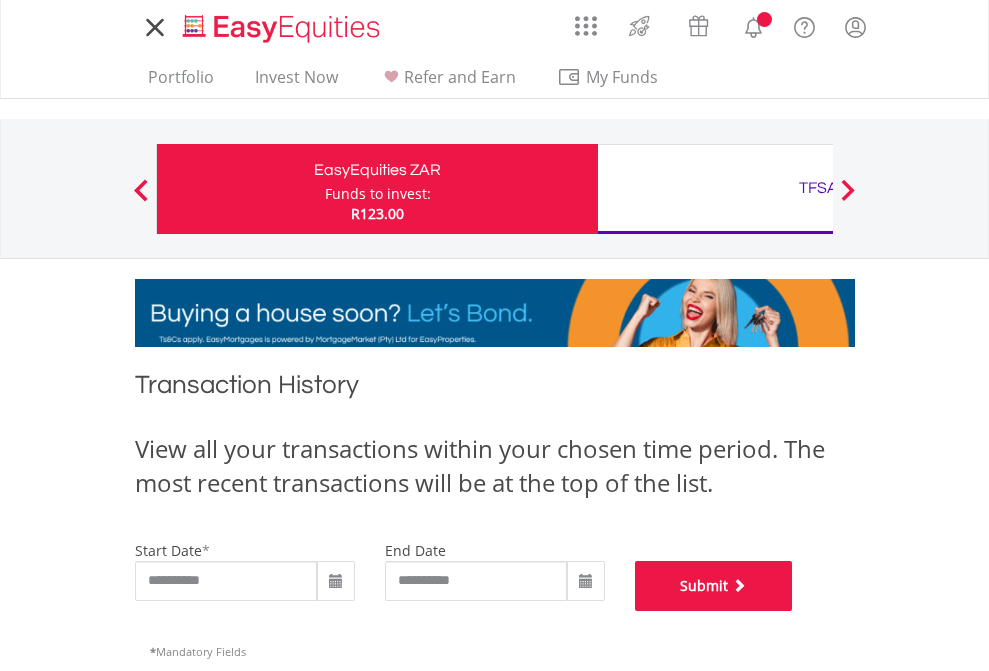 click on "Submit" at bounding box center (714, 586) 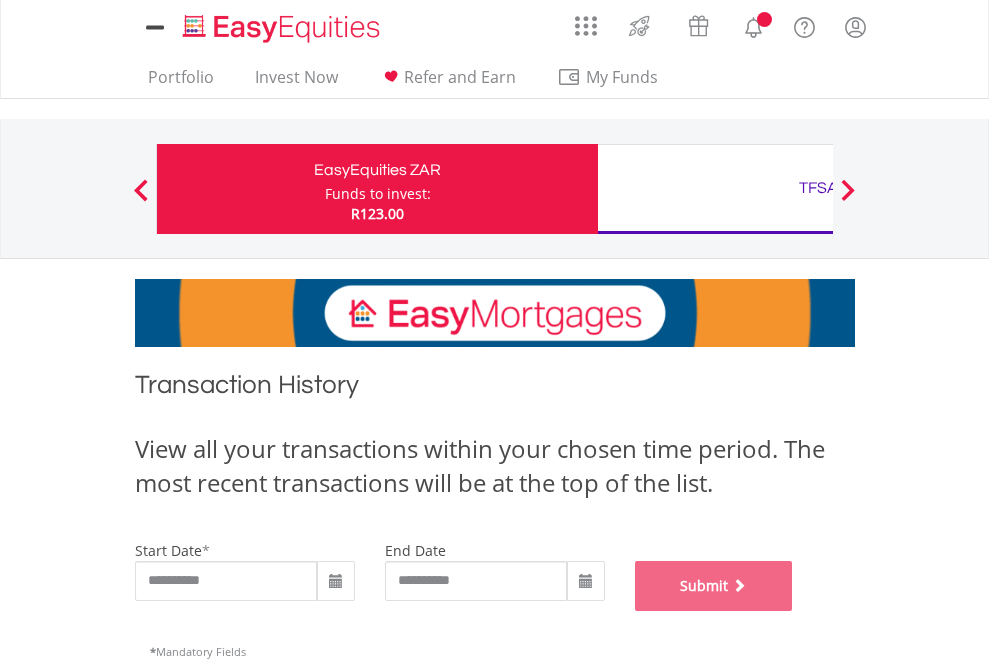 scroll, scrollTop: 811, scrollLeft: 0, axis: vertical 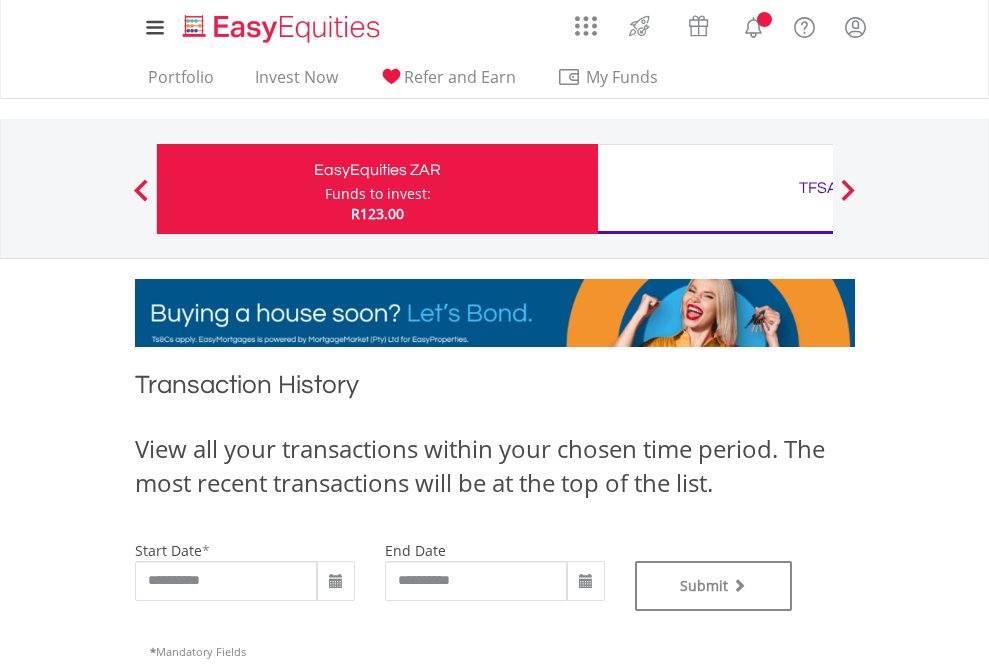 click on "TFSA" at bounding box center [818, 188] 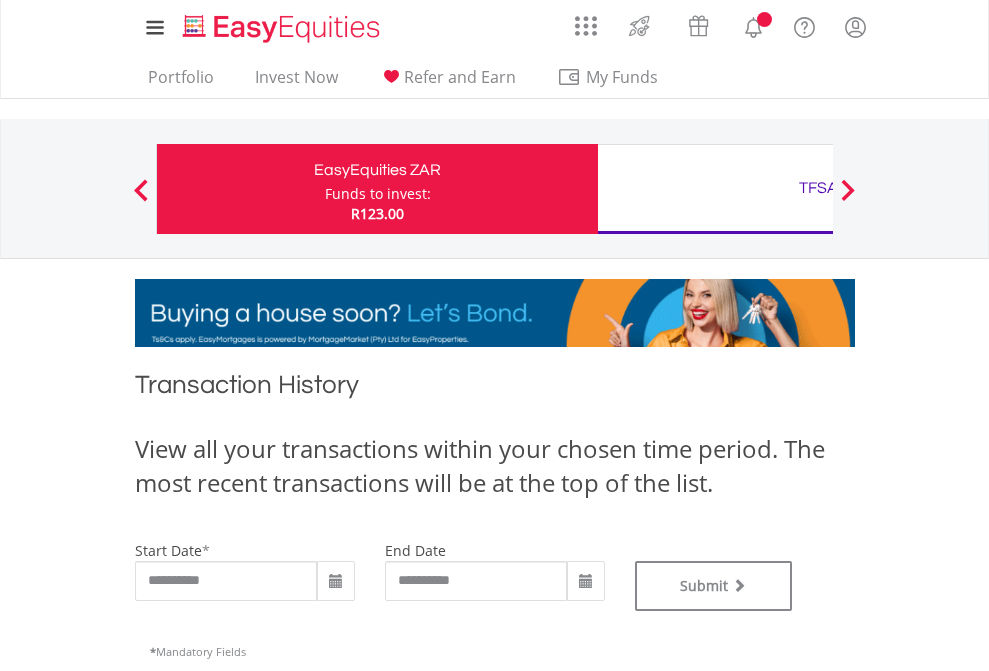 type on "**********" 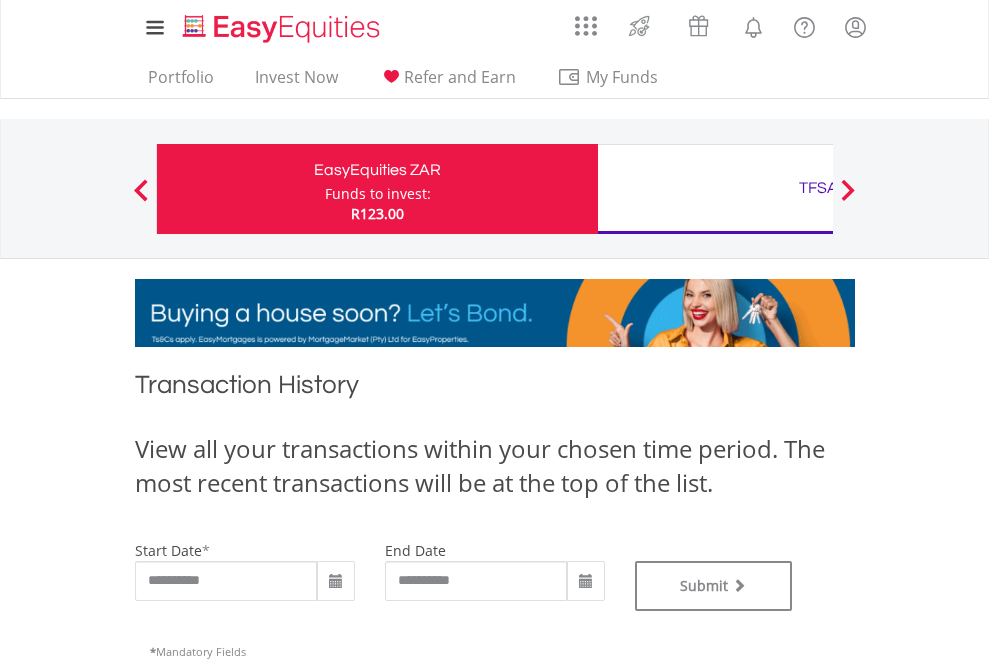 type on "**********" 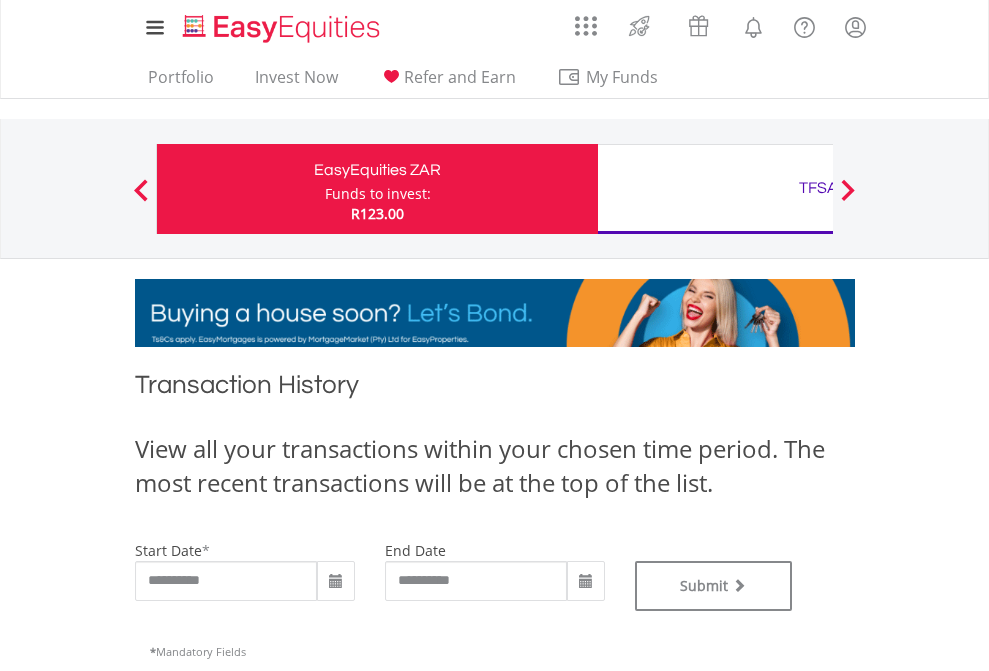 scroll, scrollTop: 811, scrollLeft: 0, axis: vertical 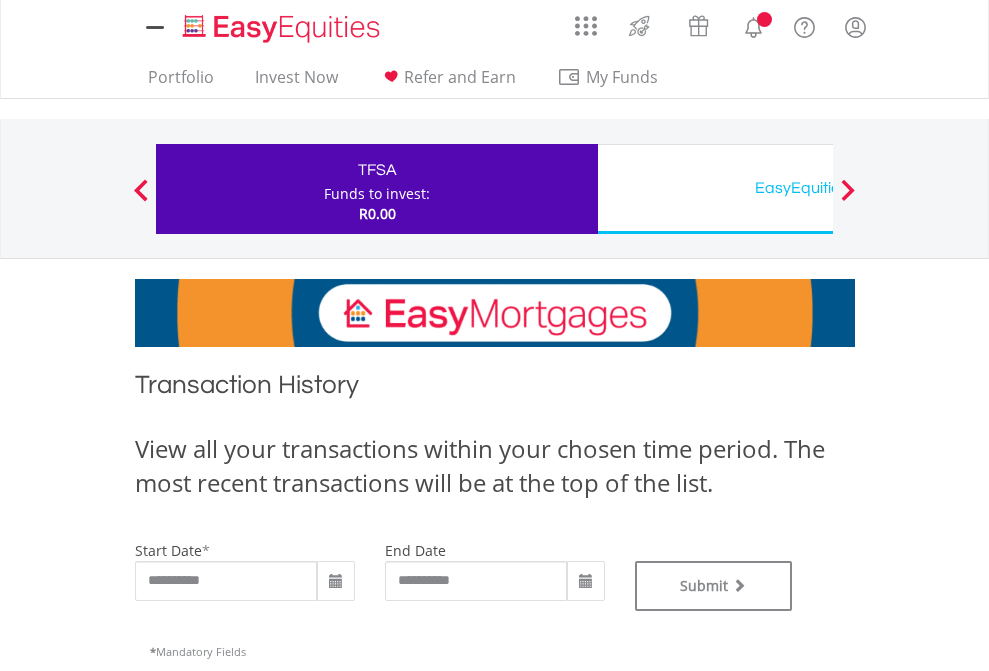 click on "EasyEquities USD" at bounding box center [818, 188] 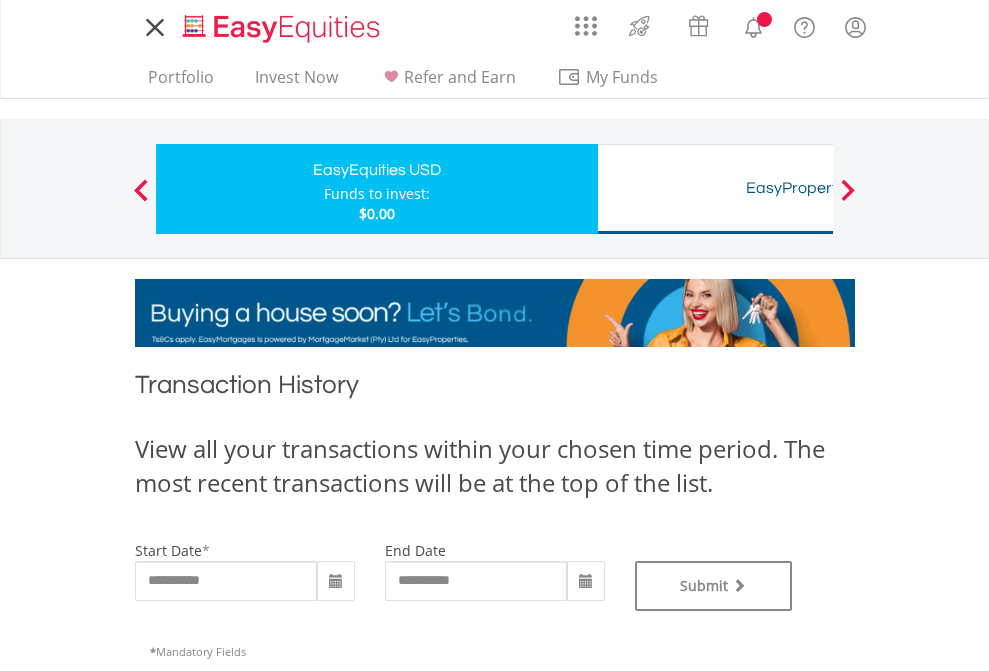type on "**********" 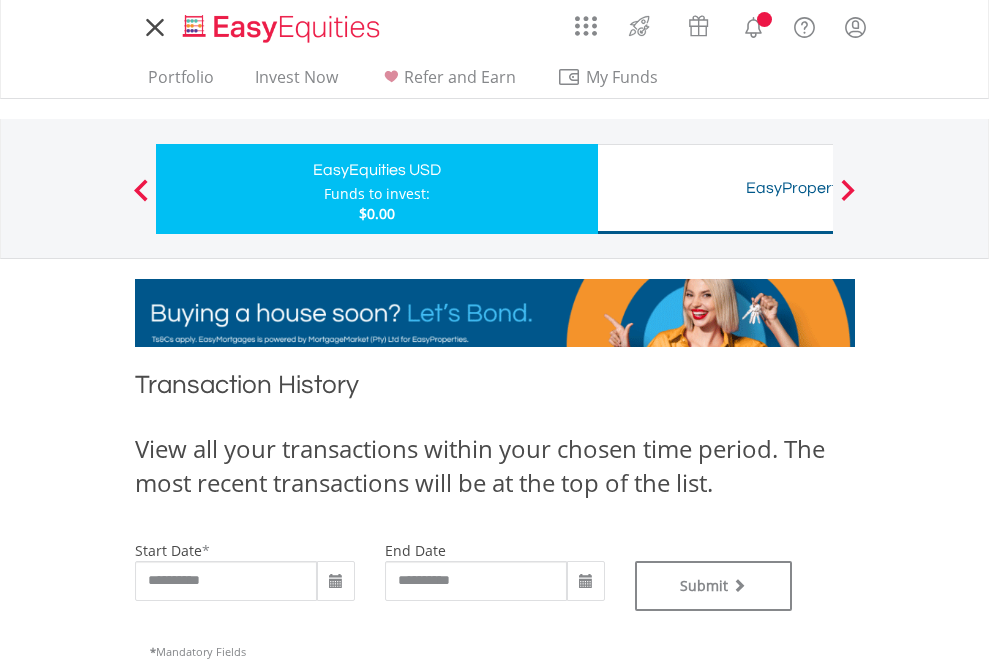 scroll, scrollTop: 0, scrollLeft: 0, axis: both 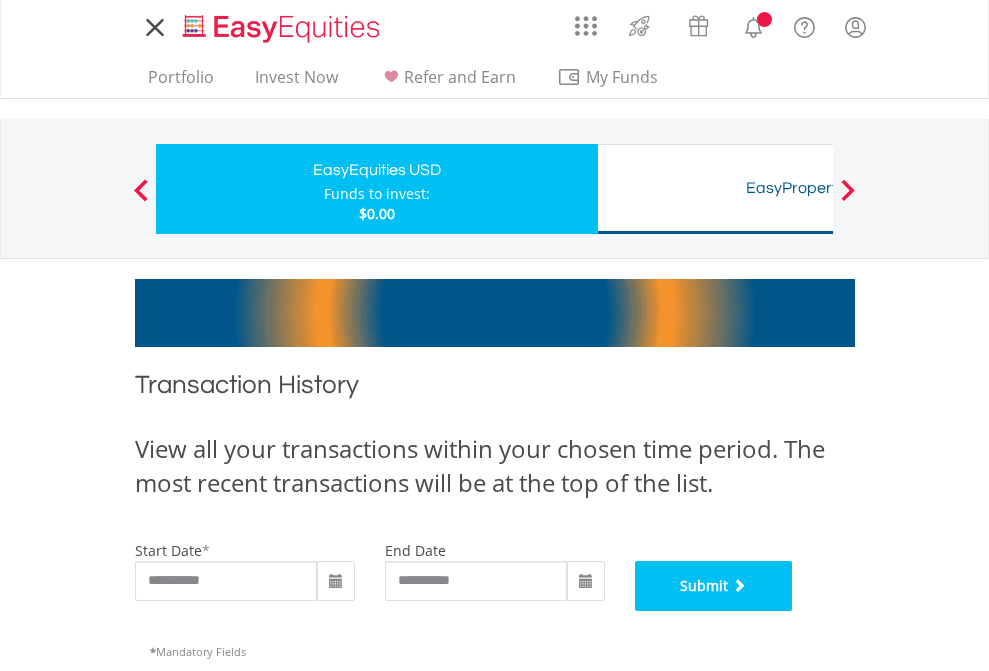 click on "Submit" at bounding box center [714, 586] 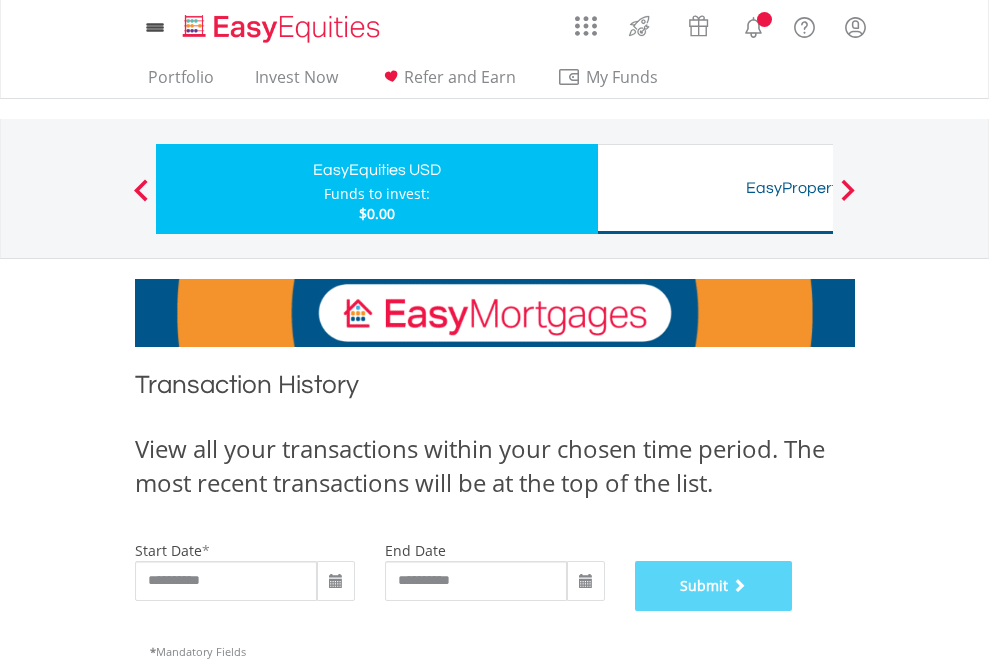 scroll, scrollTop: 811, scrollLeft: 0, axis: vertical 